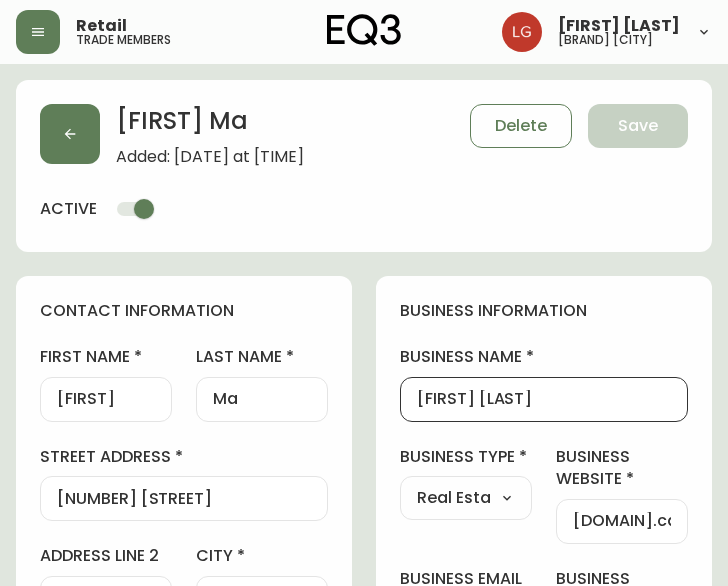 select on "BC" 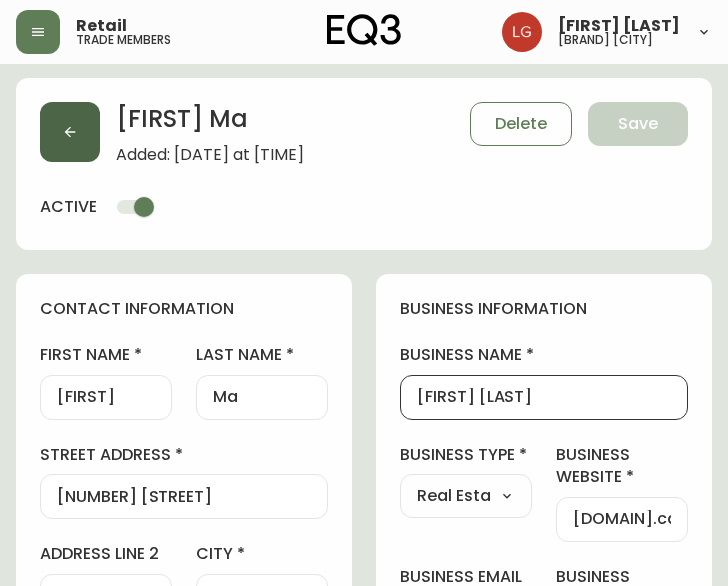 scroll, scrollTop: 0, scrollLeft: 0, axis: both 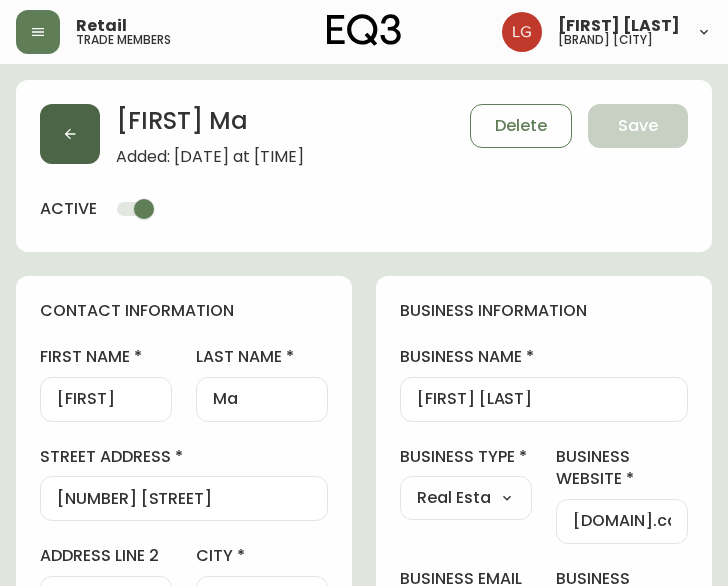 click 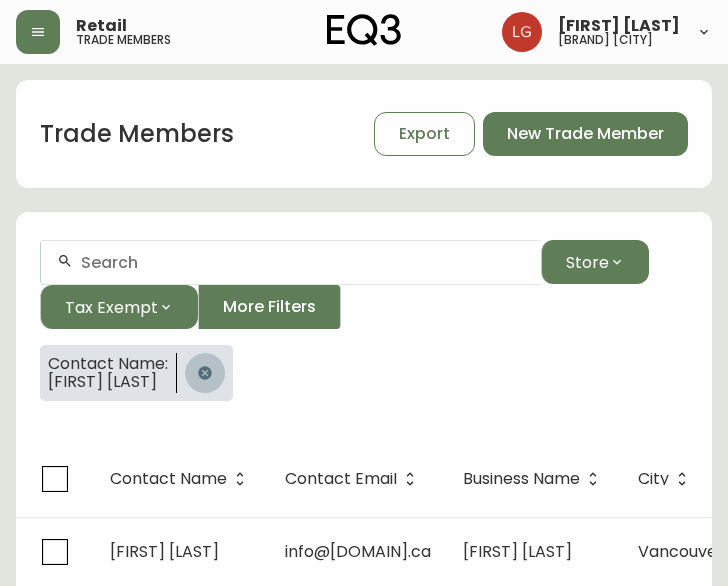 click 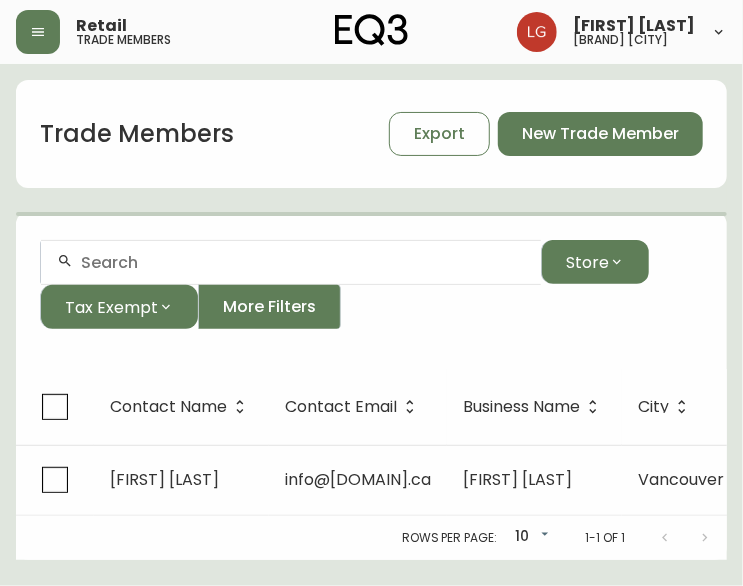 click at bounding box center (291, 262) 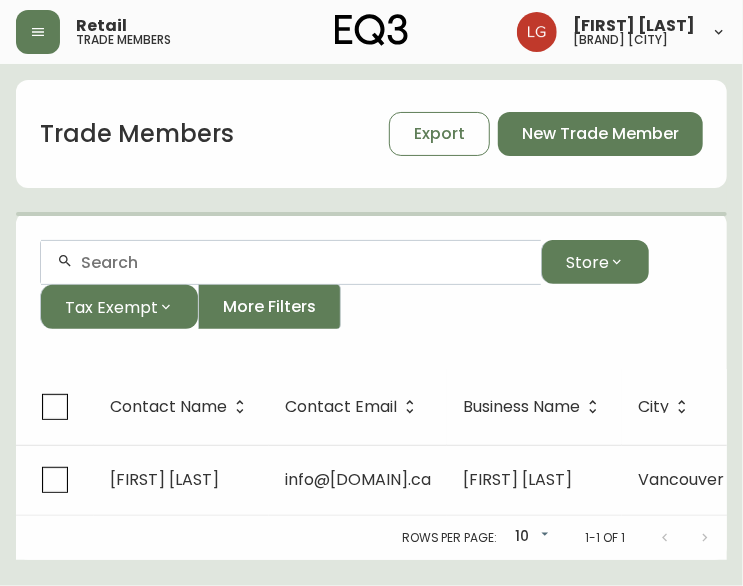 paste on "[FIRST] [LAST] Design Studio" 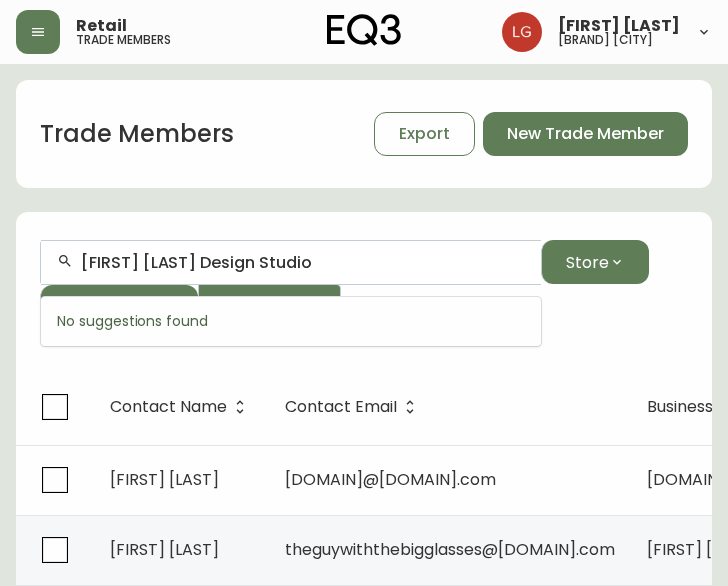 click on "[FIRST] [LAST] Design Studio" at bounding box center (303, 262) 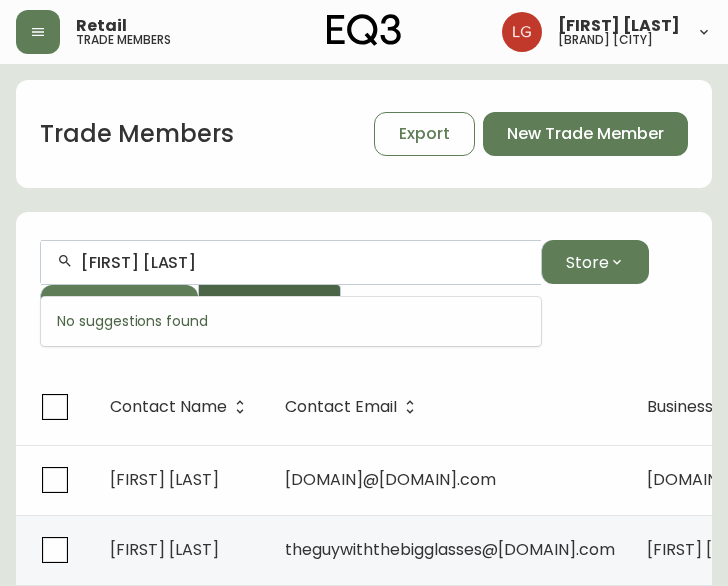 type on "[FIRST] [LAST]" 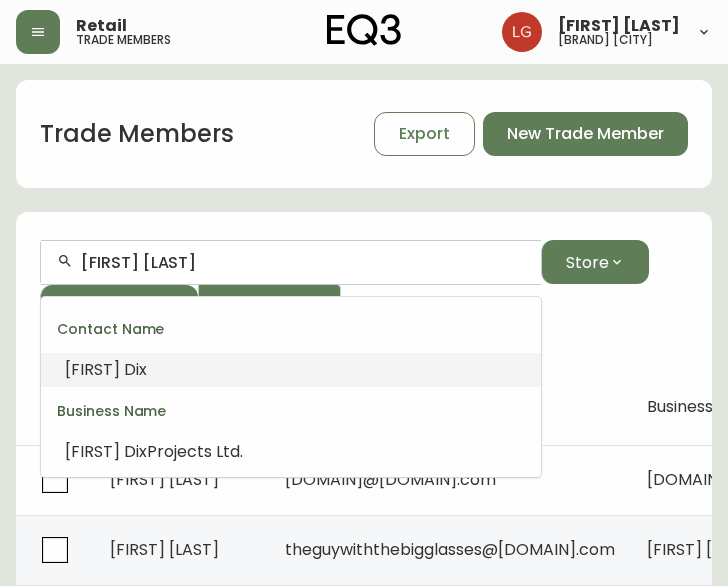 click on "[FIRST]" at bounding box center [92, 369] 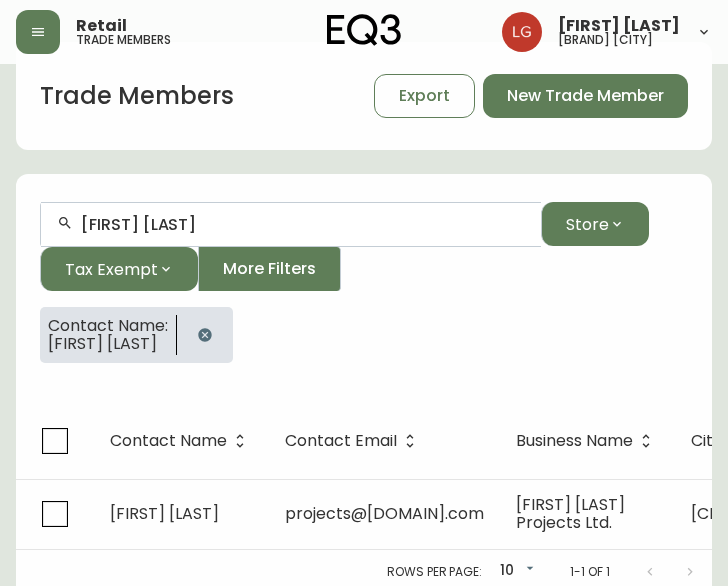 scroll, scrollTop: 60, scrollLeft: 0, axis: vertical 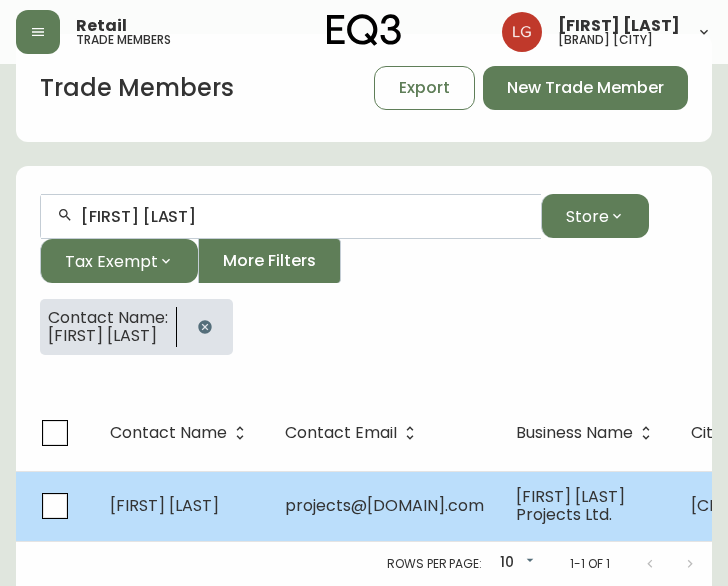click on "projects@[DOMAIN].com" at bounding box center (384, 505) 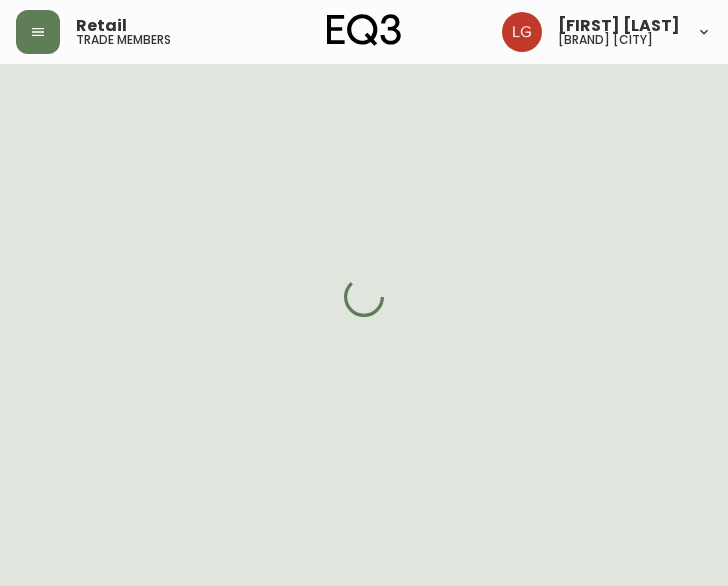 select on "BC" 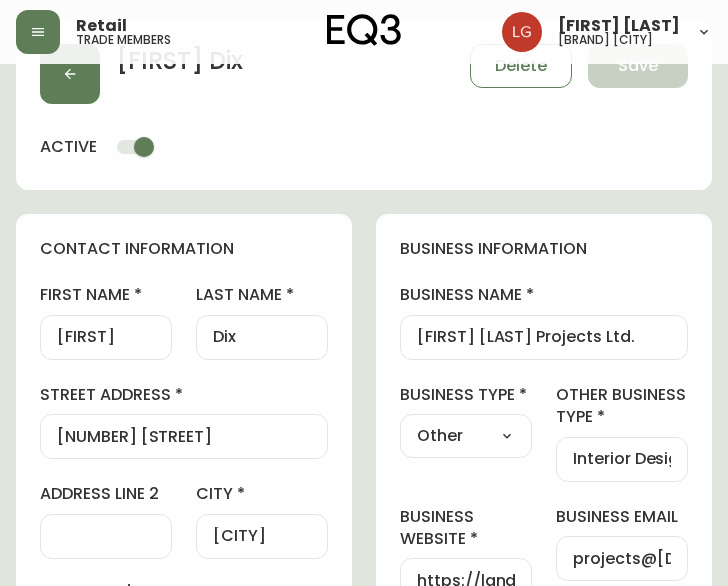 type on "[BRAND] [CITY]" 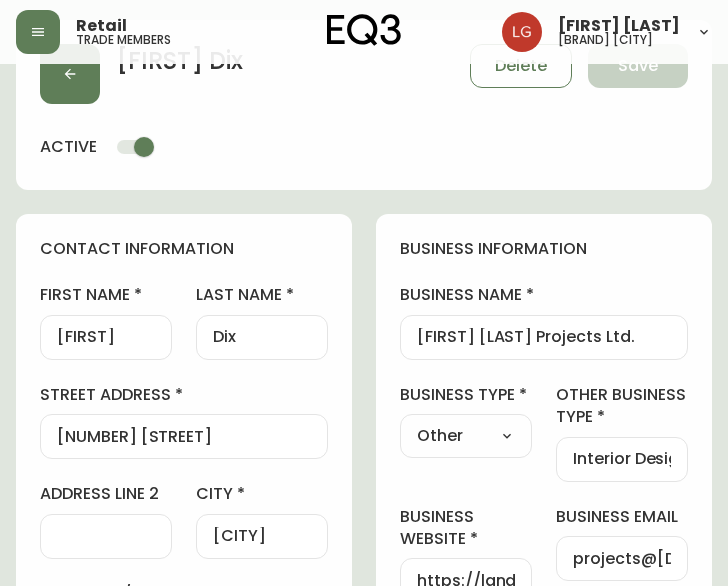 select on "cjw10z96p001r6gs00juufhhe" 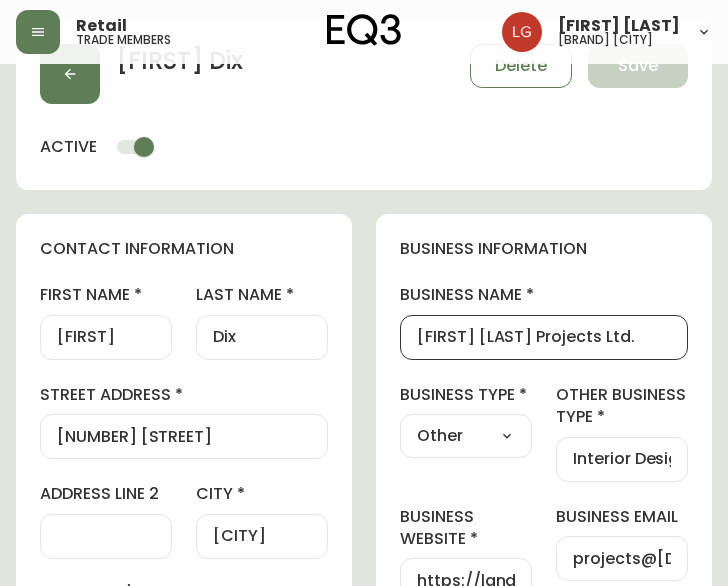 scroll, scrollTop: 0, scrollLeft: 0, axis: both 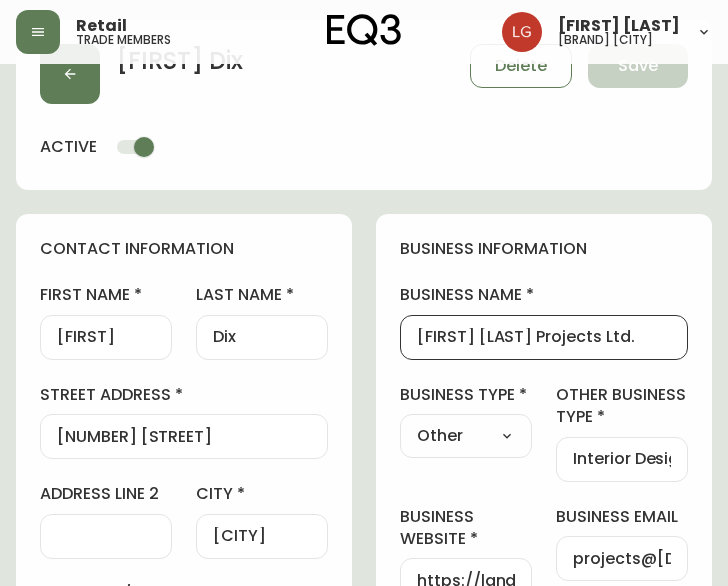 drag, startPoint x: 620, startPoint y: 337, endPoint x: 400, endPoint y: 362, distance: 221.4159 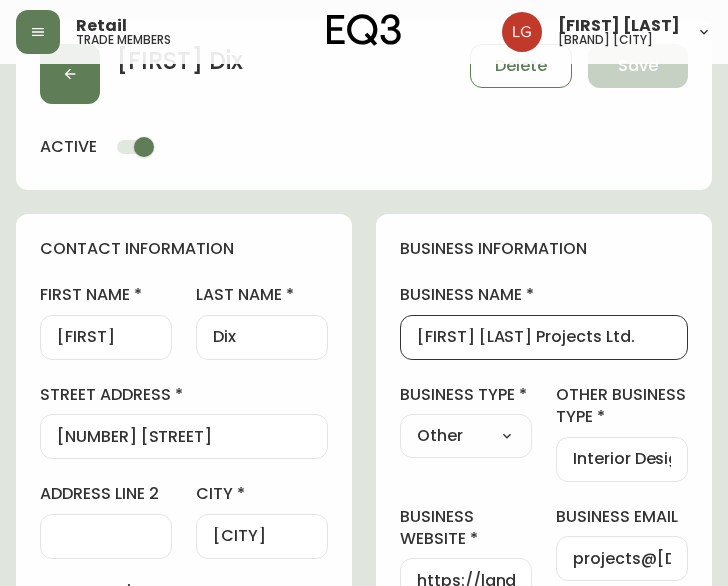 scroll, scrollTop: 0, scrollLeft: 0, axis: both 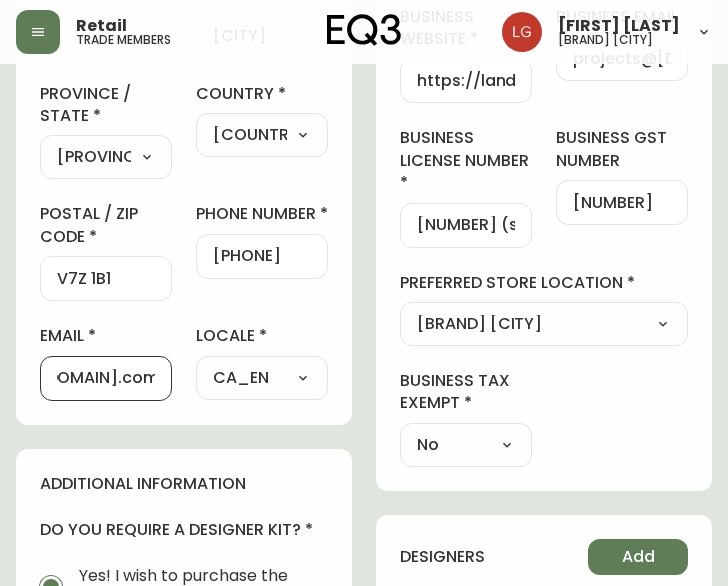 drag, startPoint x: 58, startPoint y: 376, endPoint x: 210, endPoint y: 383, distance: 152.1611 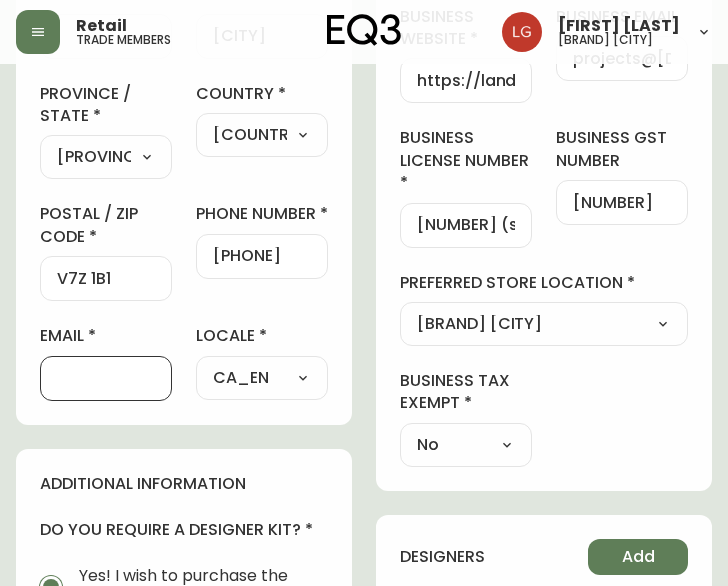 scroll, scrollTop: 0, scrollLeft: 0, axis: both 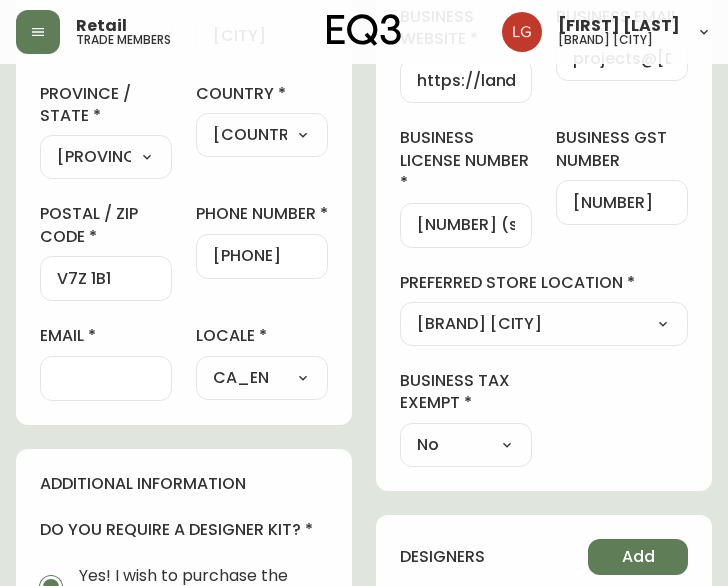 click on "email" at bounding box center (106, 378) 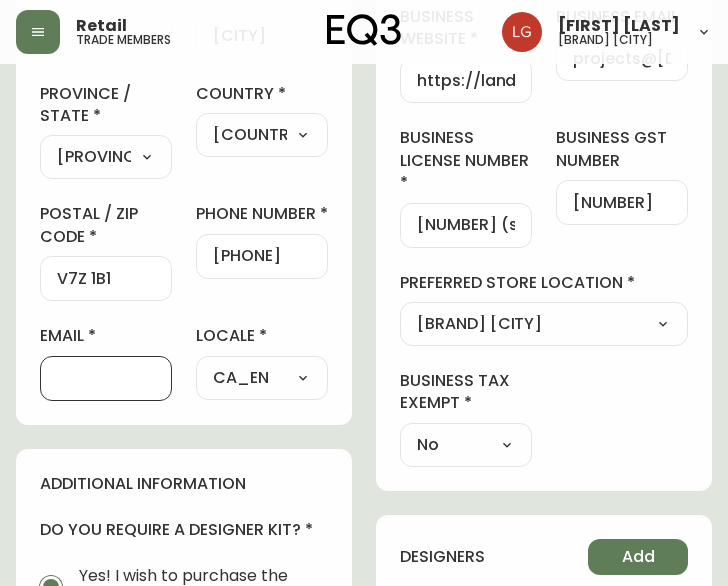 paste on "projects@[DOMAIN].com" 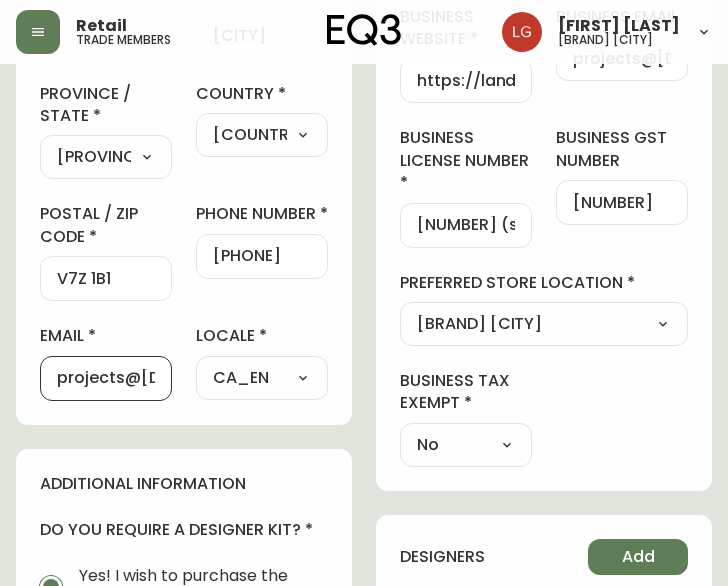 scroll, scrollTop: 0, scrollLeft: 102, axis: horizontal 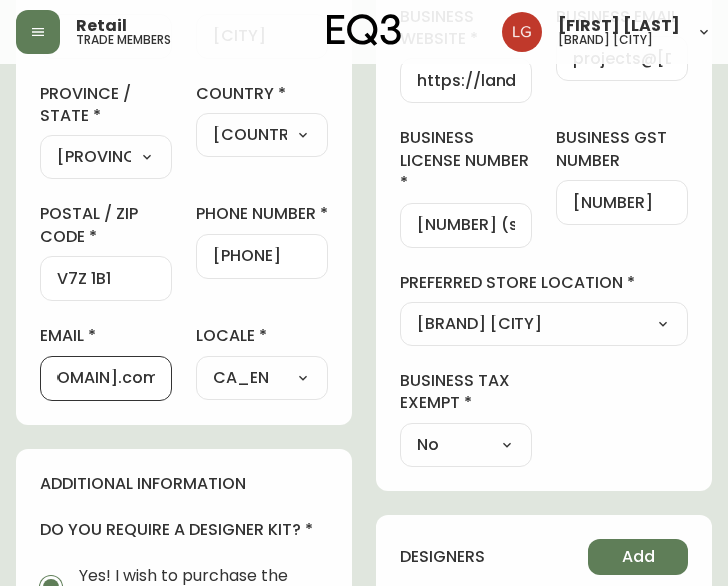 type on "projects@[DOMAIN].com" 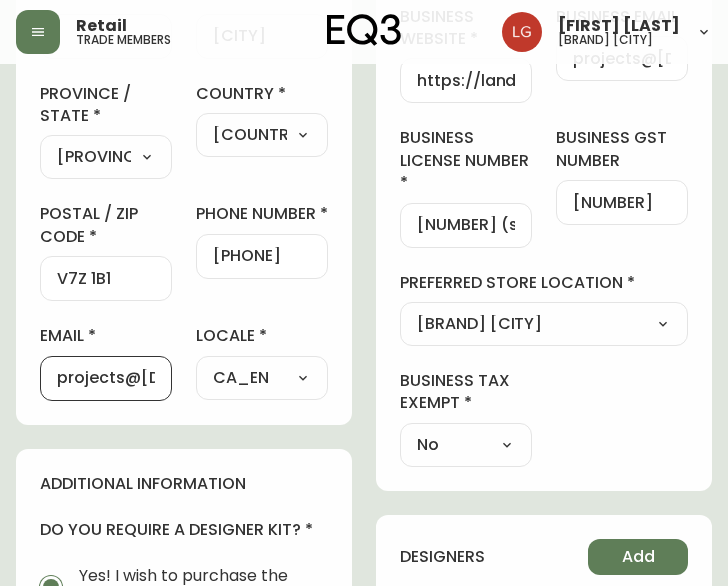 click on "contact information first name [FIRST] last name [LAST] street address [NUMBER] [STREET] address line 2 city [CITY] province / state [PROVINCE] Select [PROVINCE] [PROVINCE] [PROVINCE] [PROVINCE] [PROVINCE] [TERRITORY] [TERRITORY] [PROVINCE] [PROVINCE] [PROVINCE] [PROVINCE] country [COUNTRY] Select [COUNTRY] [COUNTRY] postal / zip code [POSTAL_CODE] phone number [PHONE] email projects@[DOMAIN].com locale CA_EN Select CA_EN CA_FR US_EN additional information do you require a designer kit? Yes! I wish to purchase the [BRAND] Designer Kit for $49. This kit contains 3” swatches of [BRAND]’s complete range of fabric and leather options, as well as wood samples and the latest catalogue. Thank you, I have already received a kit. No, I do not wish to purchase a Designer Kit. how did you hear about the [BRAND] trade program? Other Select Social Media Advertisement Trade Show Outreach from a Trade Rep Other other 0 additional information Yes" at bounding box center [184, 493] 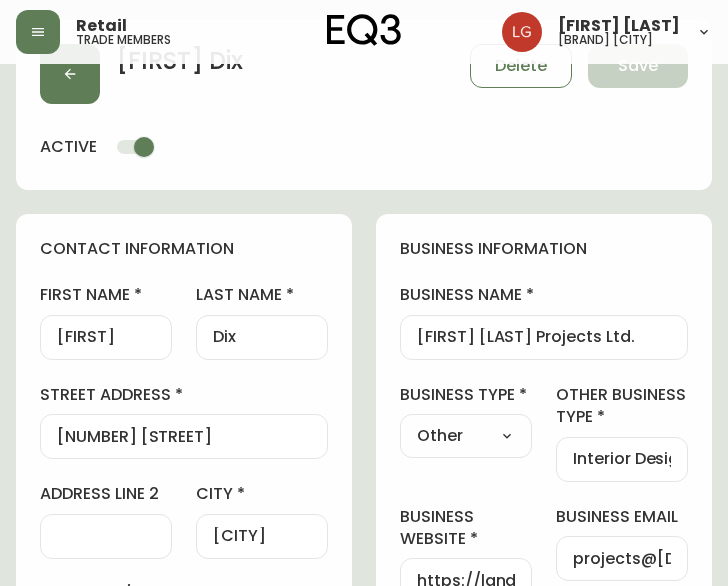scroll, scrollTop: 0, scrollLeft: 0, axis: both 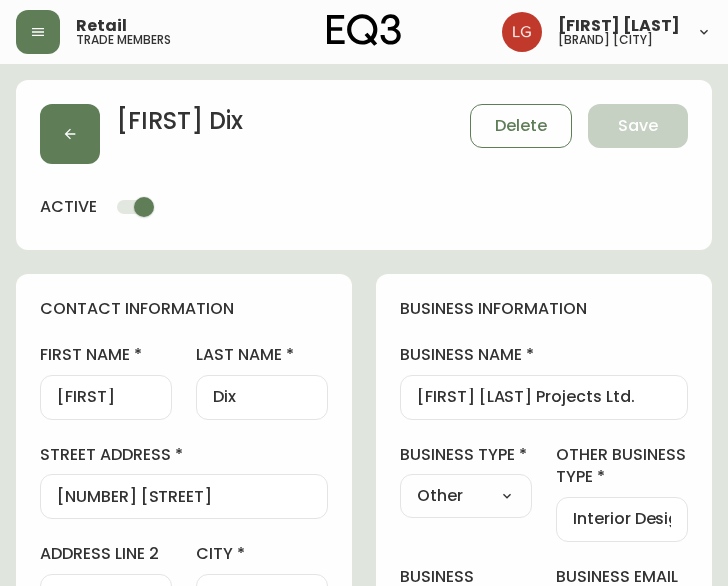 click on "[FIRST] [LAST] Delete Save" at bounding box center [364, 134] 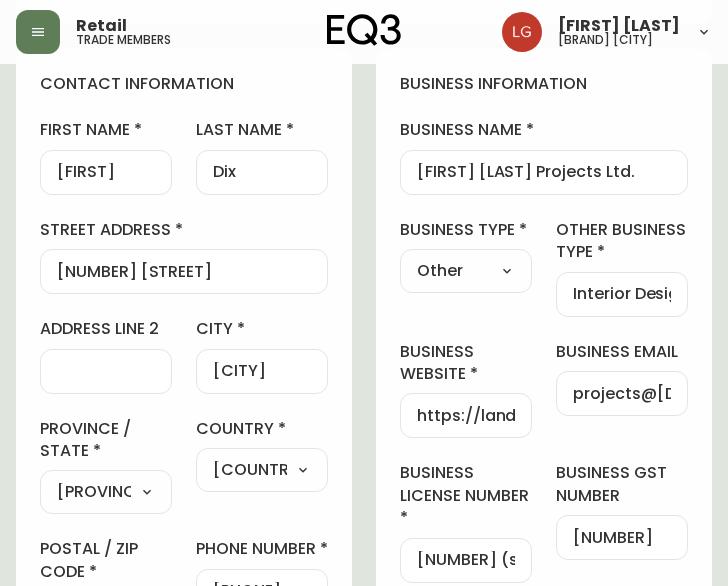 scroll, scrollTop: 100, scrollLeft: 0, axis: vertical 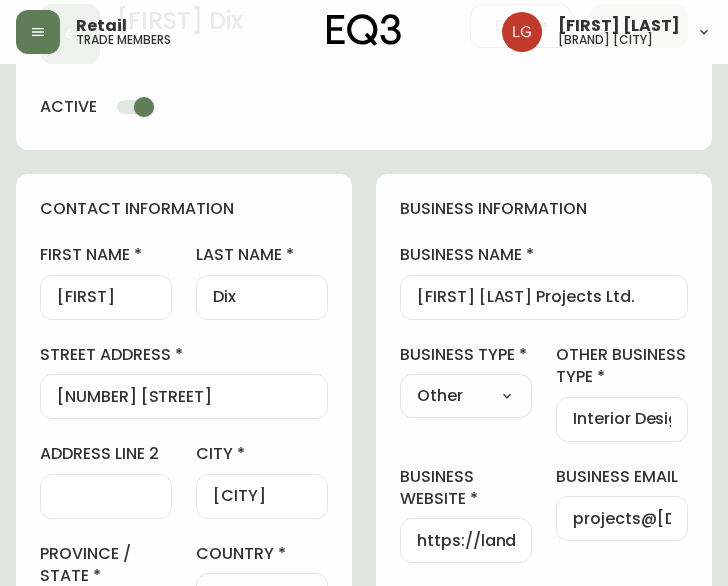 click on "contact information" at bounding box center (184, 209) 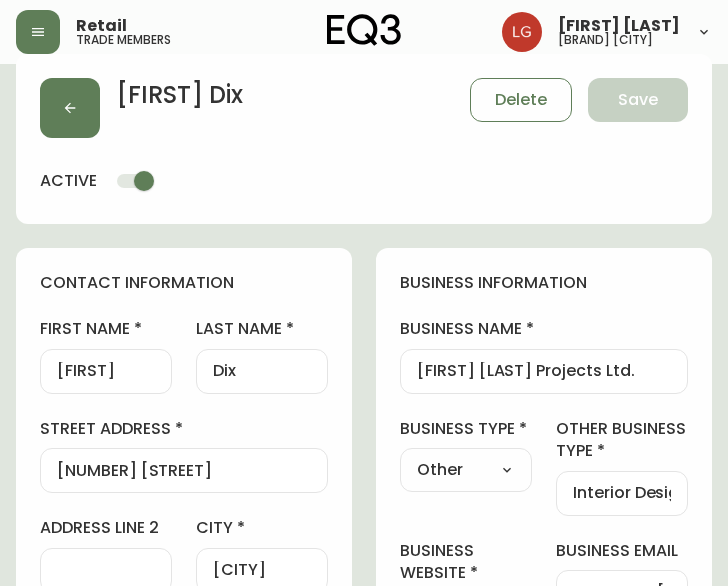 scroll, scrollTop: 0, scrollLeft: 0, axis: both 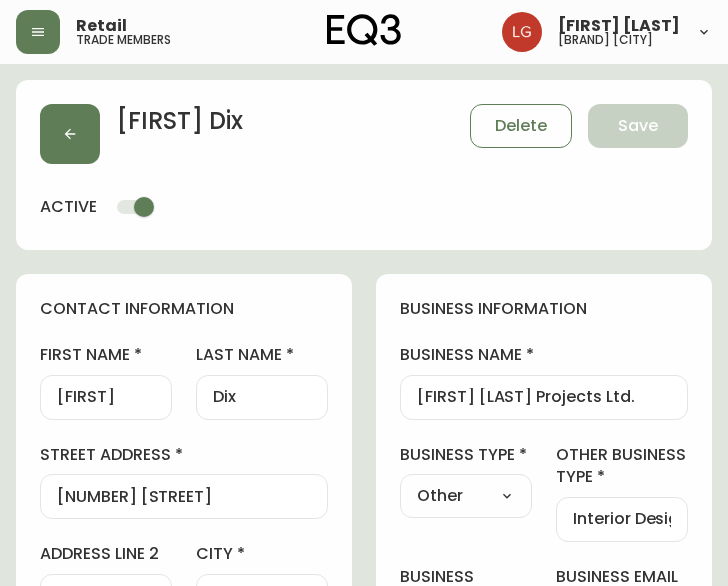 click on "[FIRST] [LAST] Delete Save" at bounding box center (364, 134) 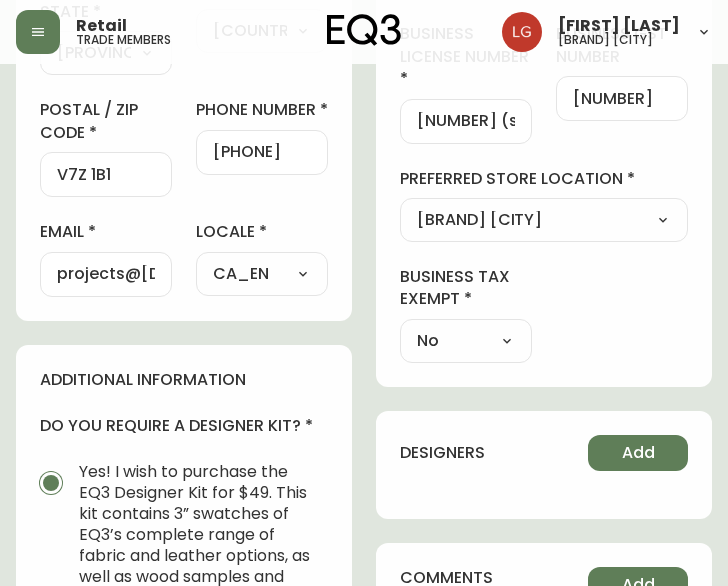 scroll, scrollTop: 700, scrollLeft: 0, axis: vertical 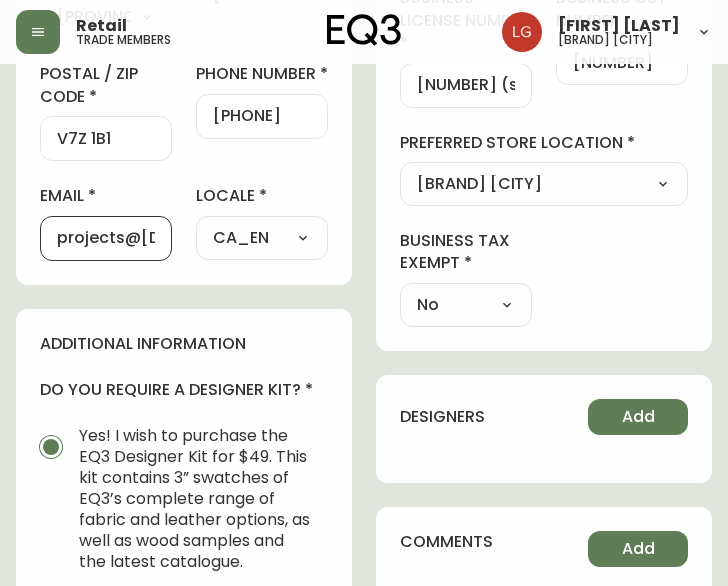 click on "projects@[DOMAIN].com" at bounding box center [106, 238] 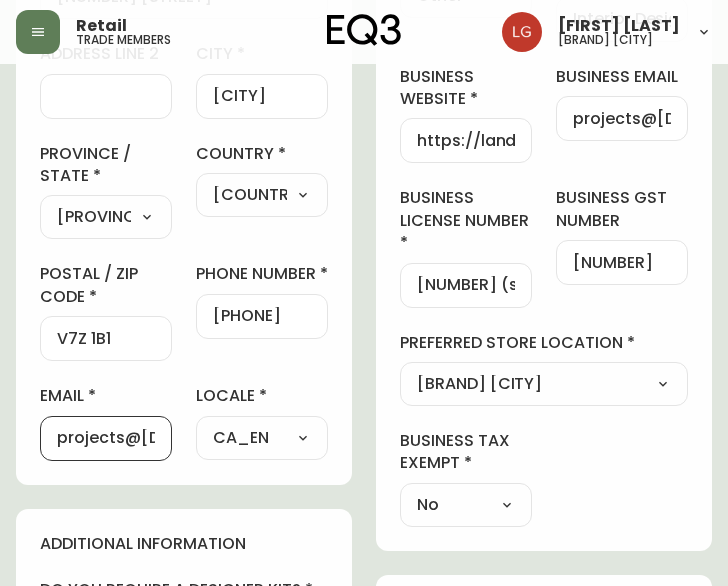 scroll, scrollTop: 0, scrollLeft: 0, axis: both 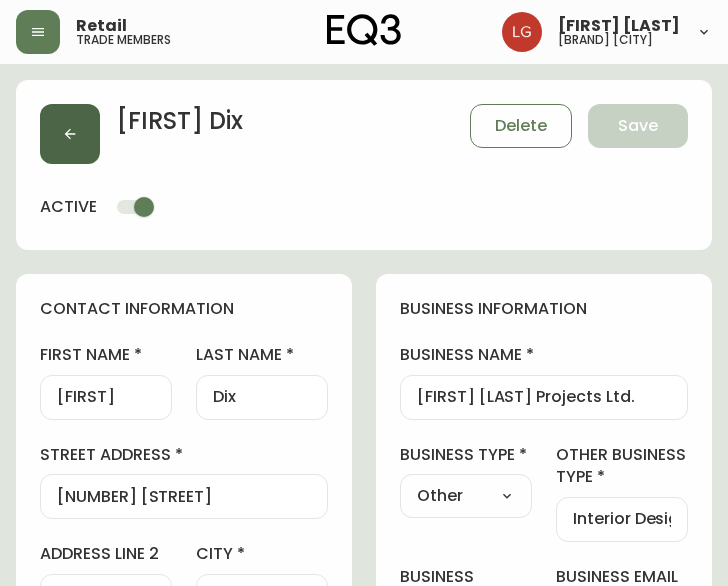 click 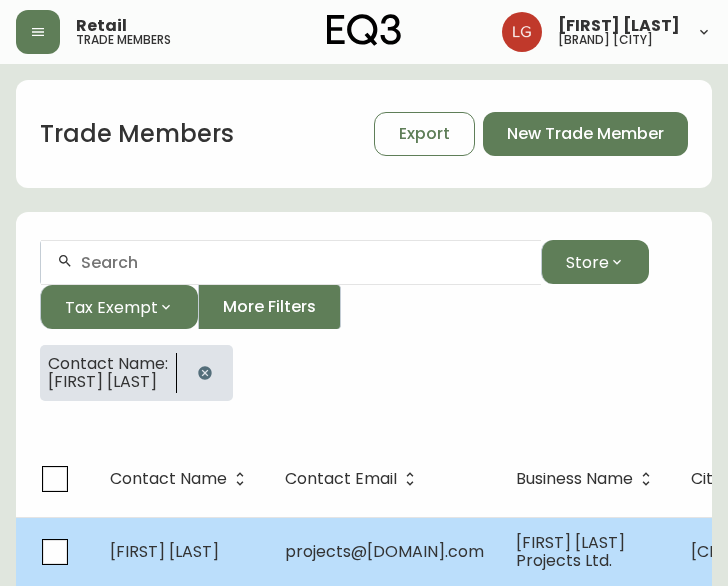 click on "[FIRST] [LAST]" at bounding box center [181, 552] 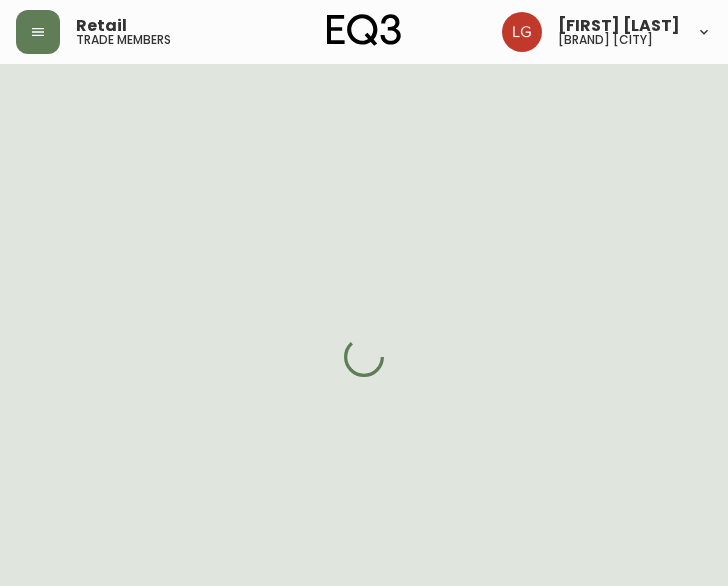 select on "BC" 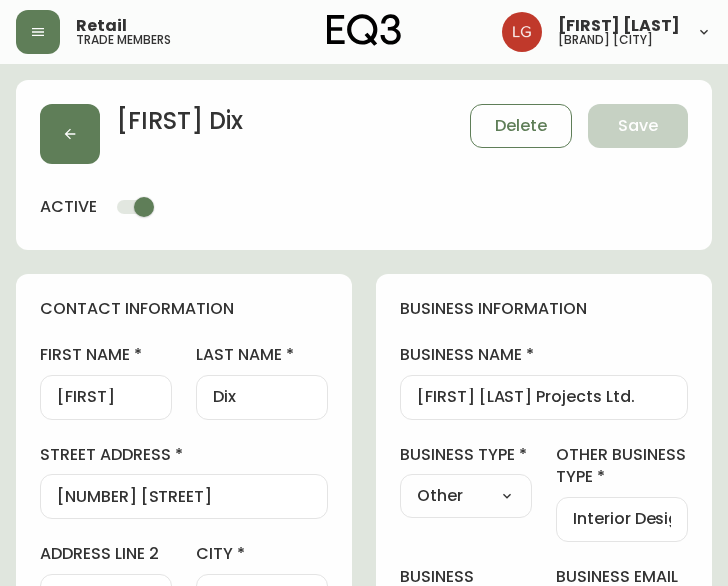 type on "[BRAND] [CITY]" 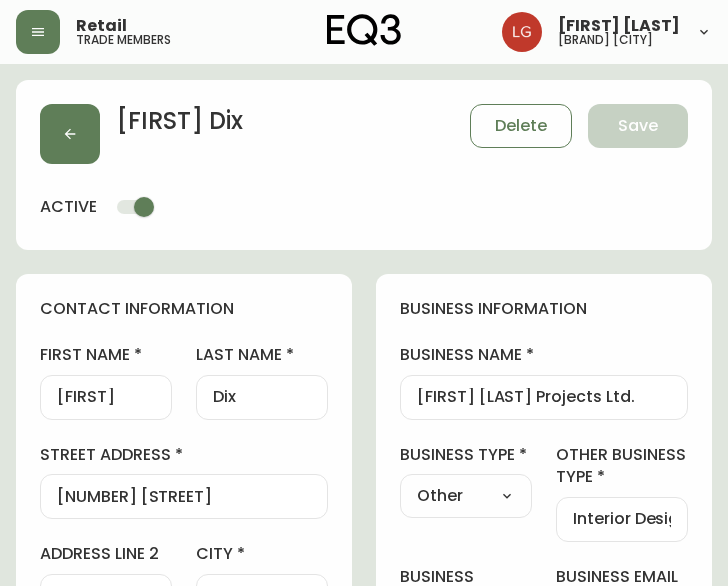 select on "cjw10z96p001r6gs00juufhhe" 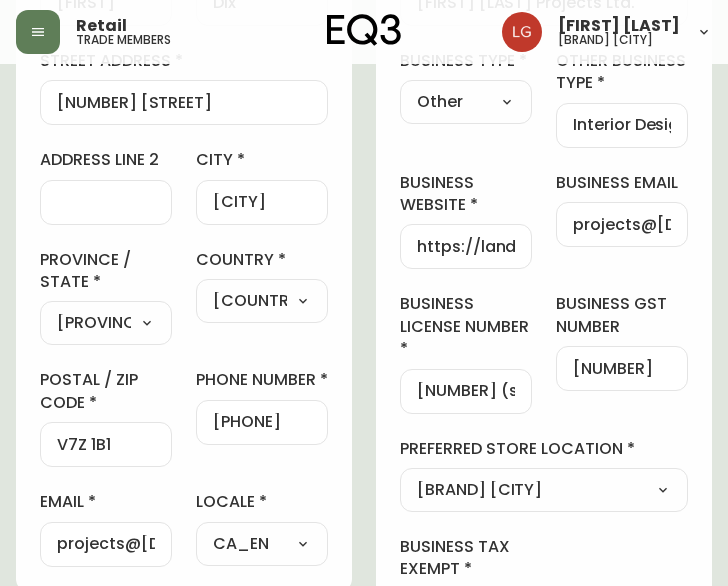 scroll, scrollTop: 400, scrollLeft: 0, axis: vertical 